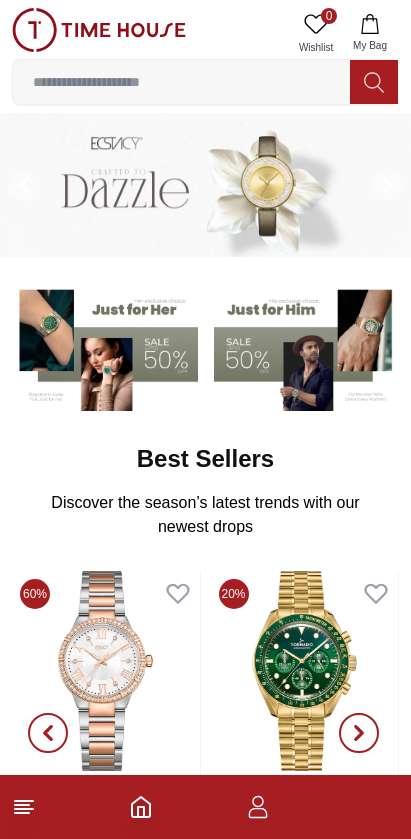 scroll, scrollTop: 0, scrollLeft: 0, axis: both 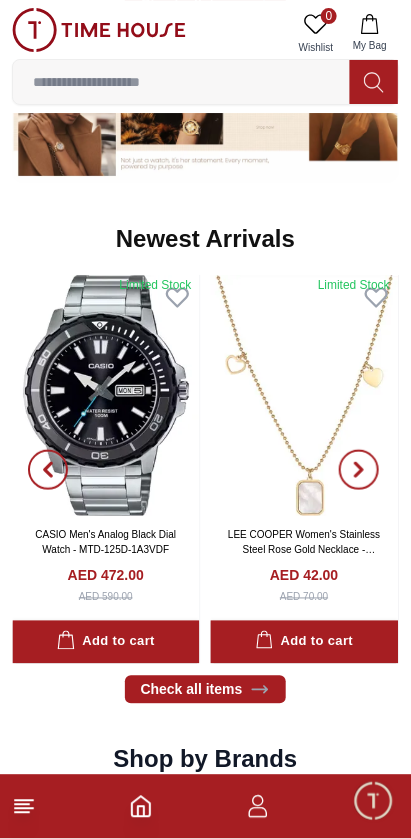 click 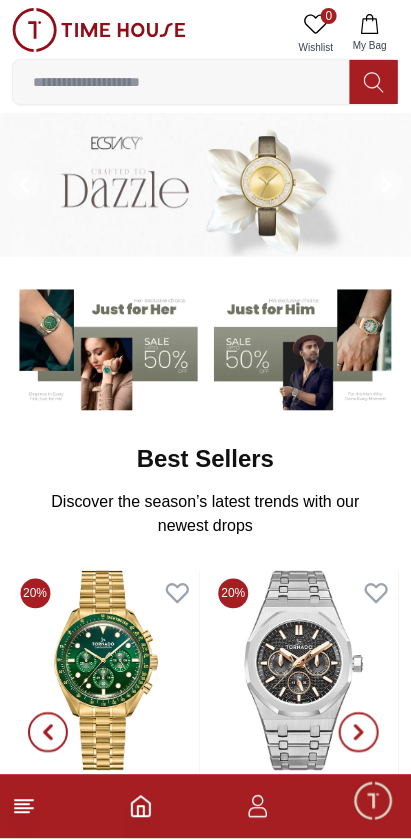 click at bounding box center [205, 807] 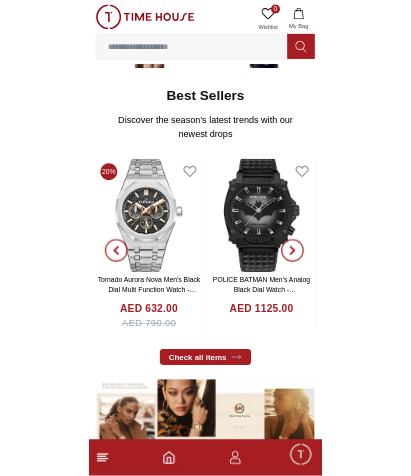 scroll, scrollTop: 285, scrollLeft: 0, axis: vertical 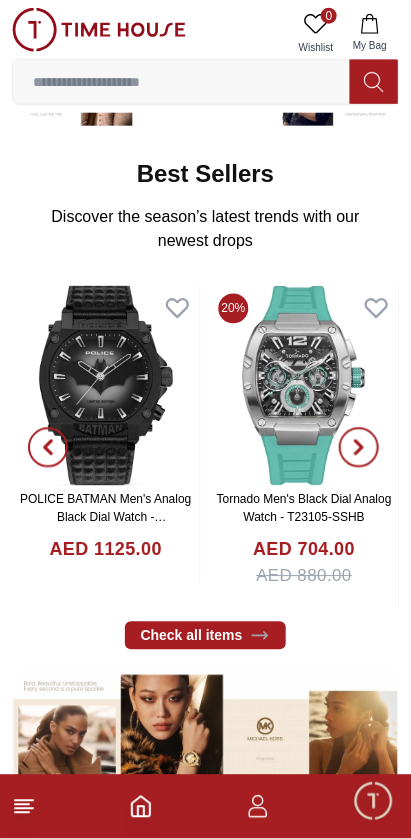 click at bounding box center [181, 82] 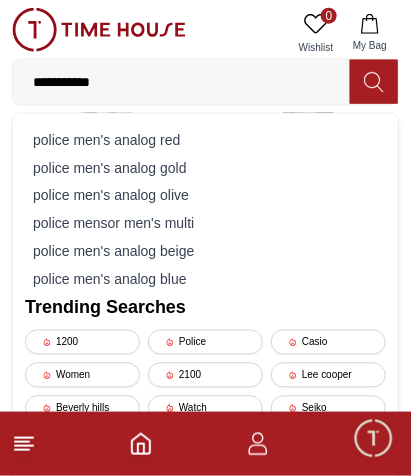 type on "**********" 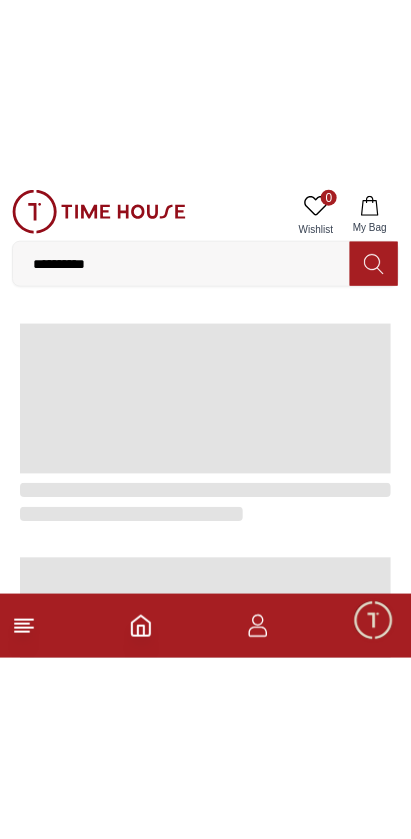 scroll, scrollTop: 0, scrollLeft: 0, axis: both 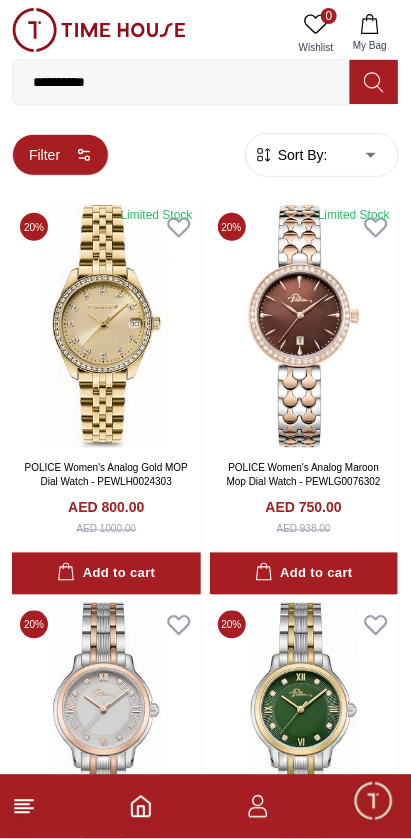 click on "Filter" at bounding box center (60, 155) 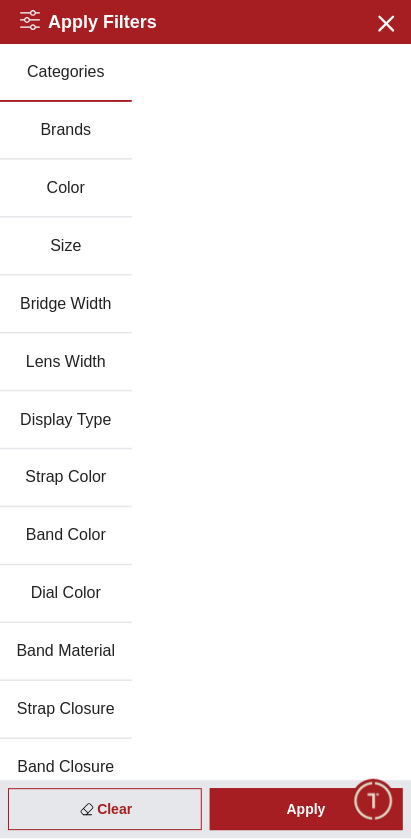 click on "Brands" at bounding box center [66, 131] 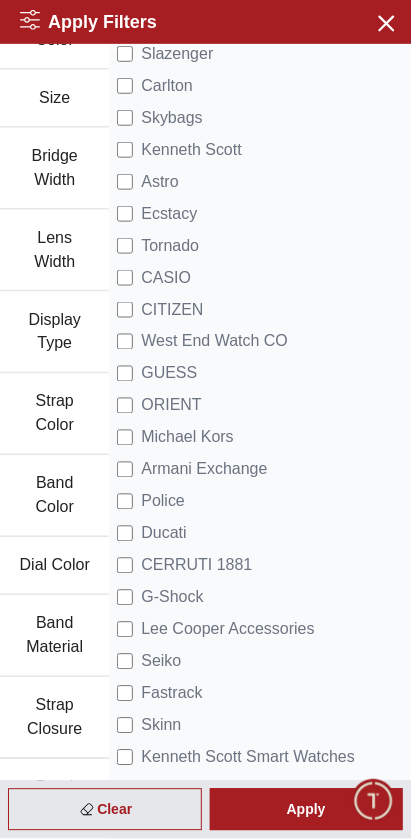 scroll, scrollTop: 154, scrollLeft: 0, axis: vertical 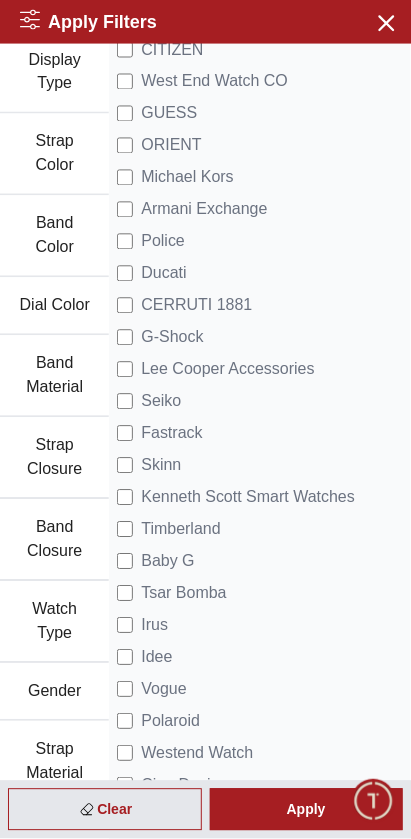 click on "Gender" at bounding box center (54, 693) 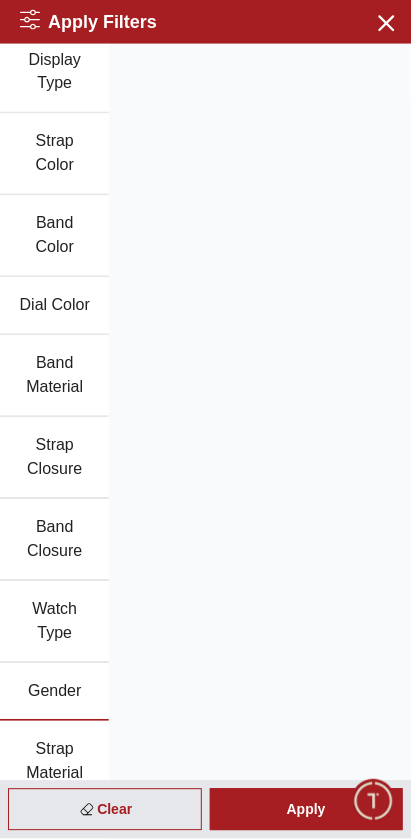click on "Gender" at bounding box center (54, 693) 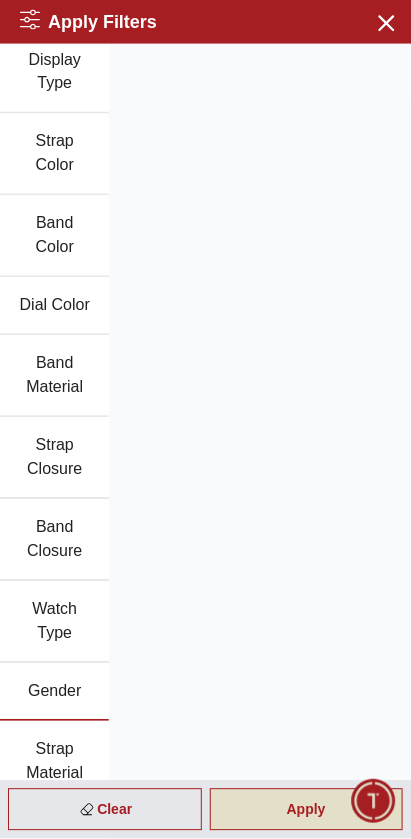 click on "Apply" at bounding box center (307, 810) 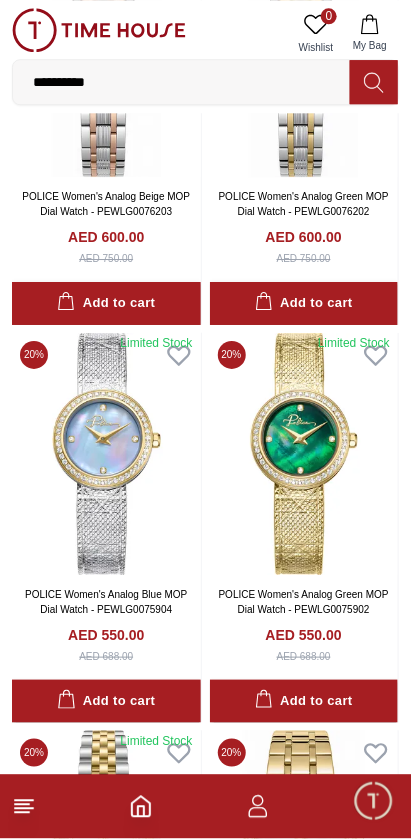 scroll, scrollTop: 0, scrollLeft: 0, axis: both 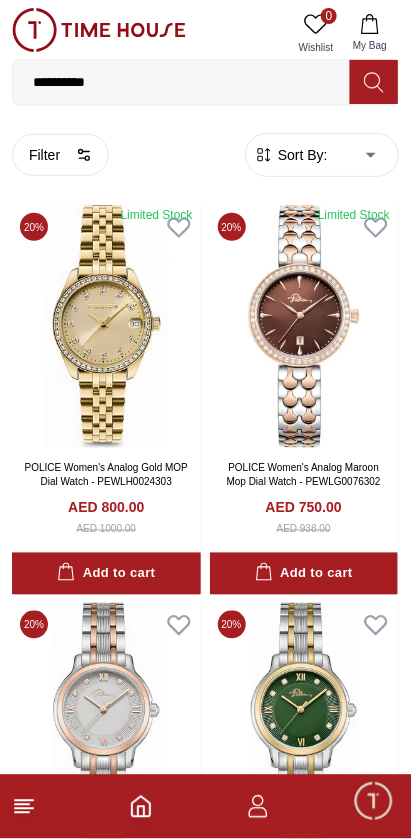 click on "**********" at bounding box center (205, 2190) 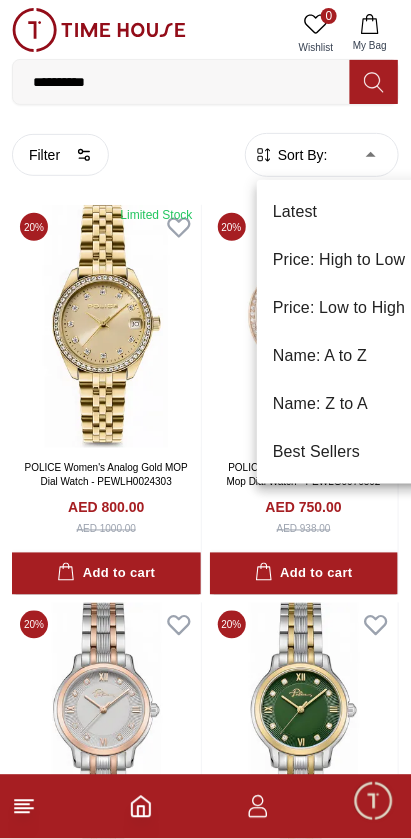click on "Price: Low to High" at bounding box center (339, 308) 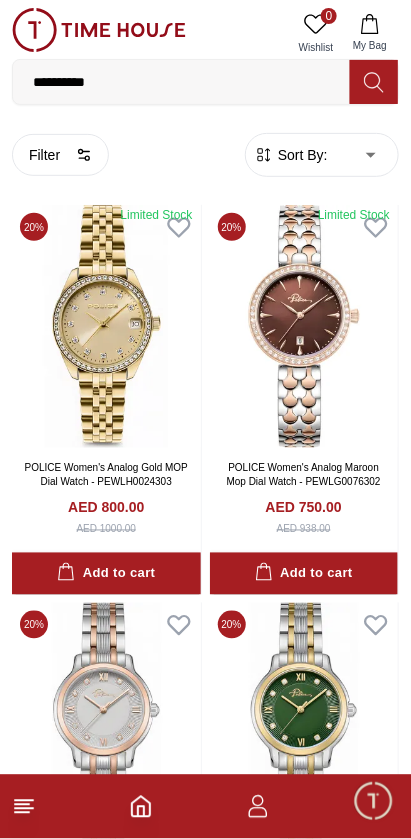 type on "*" 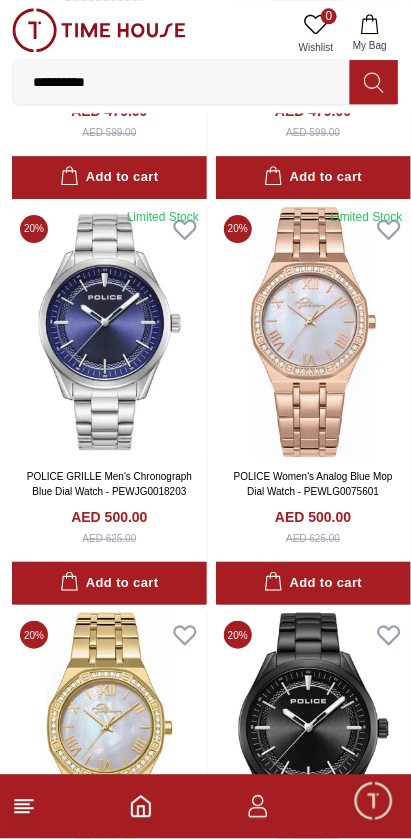 scroll, scrollTop: 1620, scrollLeft: 0, axis: vertical 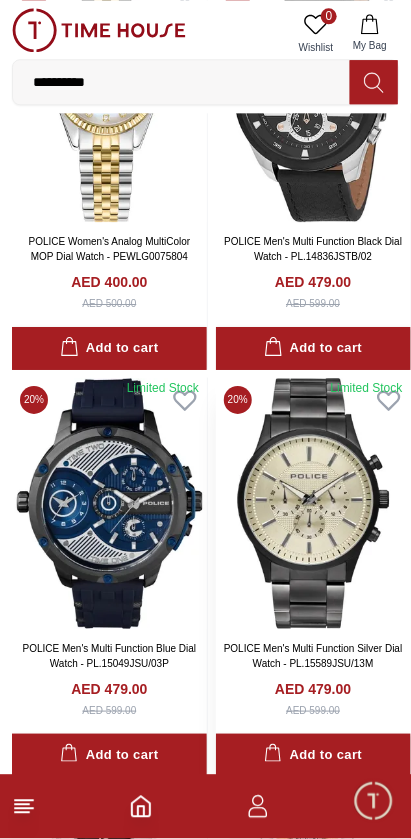click at bounding box center (313, 503) 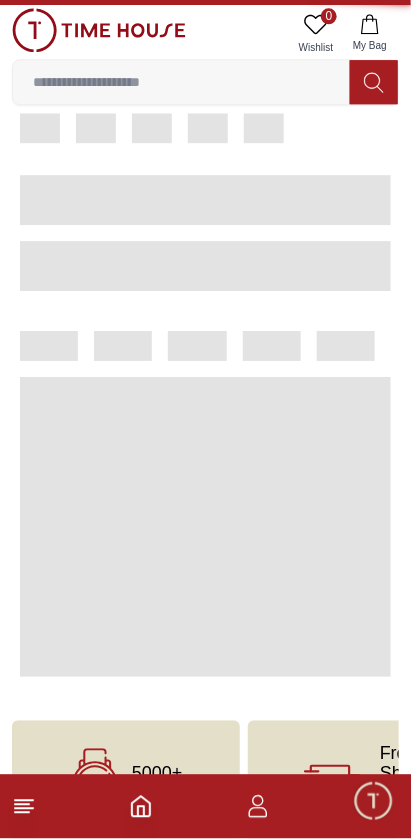 scroll, scrollTop: 0, scrollLeft: 0, axis: both 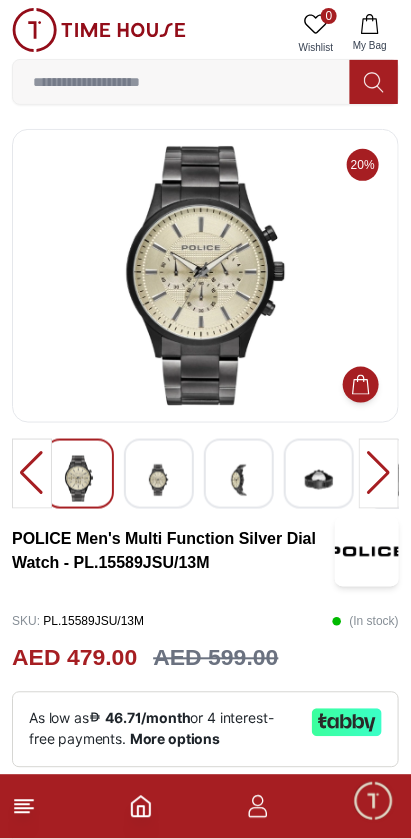 click at bounding box center (159, 480) 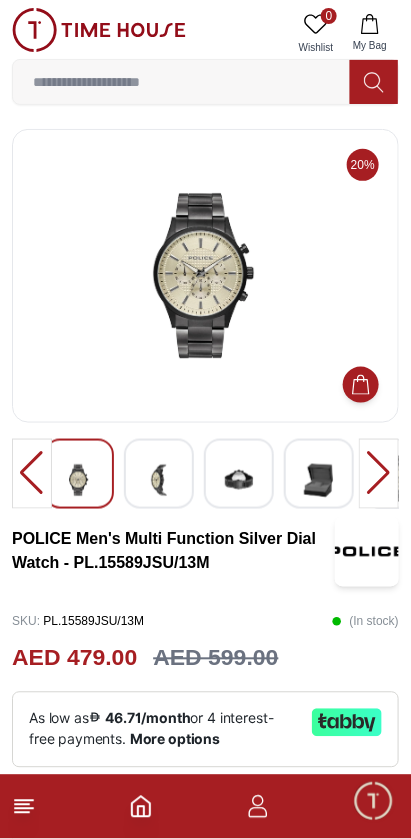 click at bounding box center [239, 480] 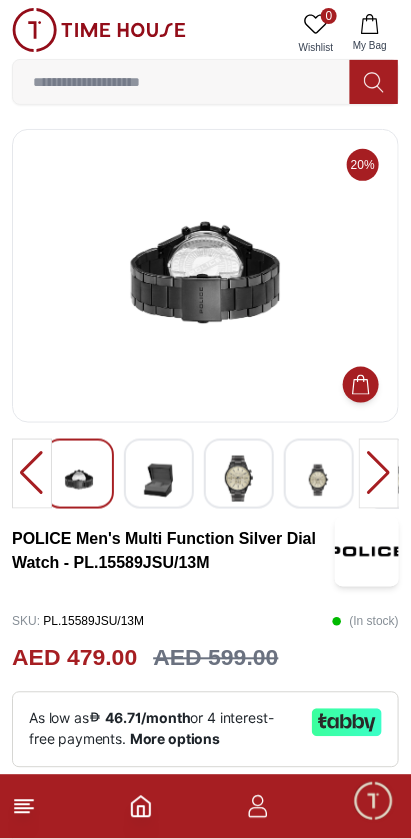 click at bounding box center [319, 480] 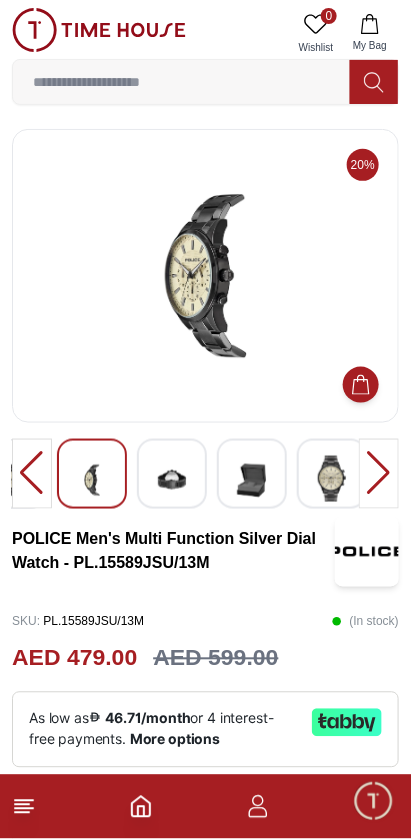 click at bounding box center [205, 276] 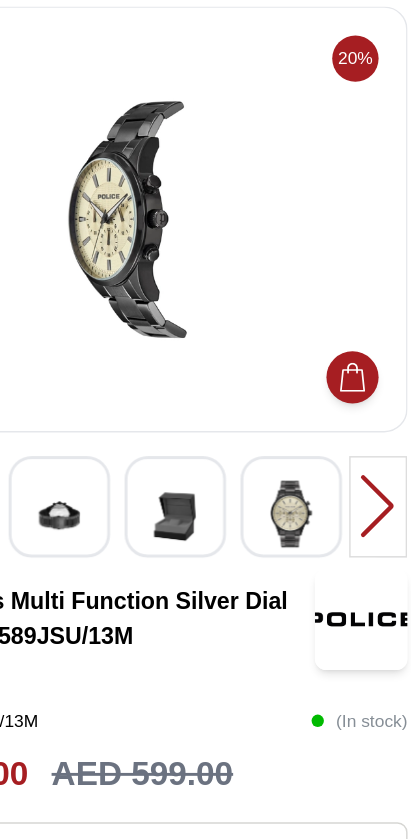 click at bounding box center (319, 479) 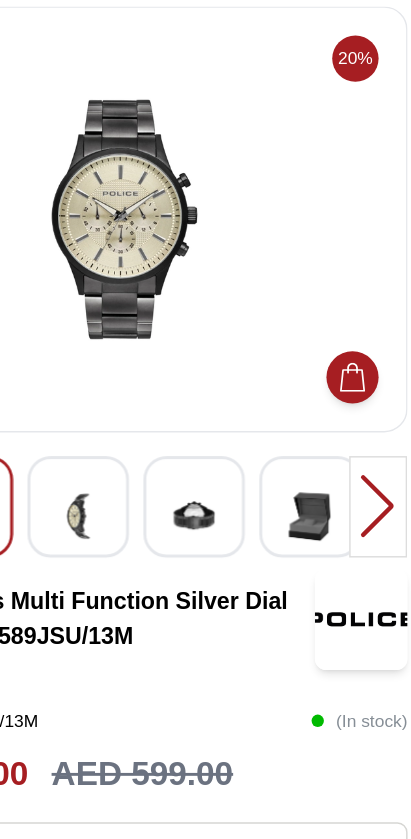 click at bounding box center [332, 480] 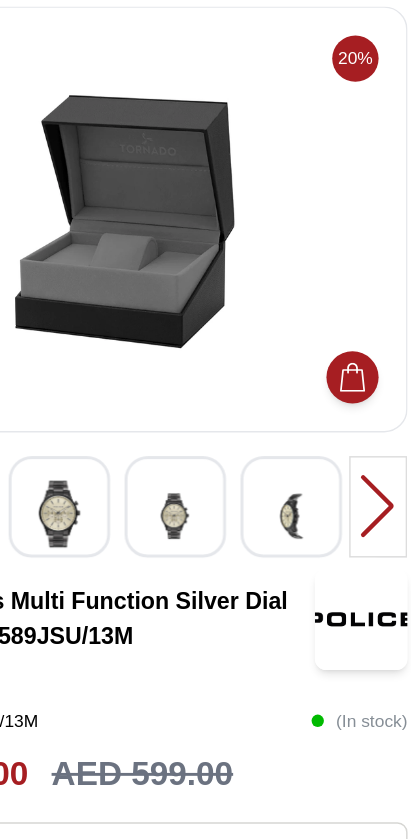 click at bounding box center (239, 480) 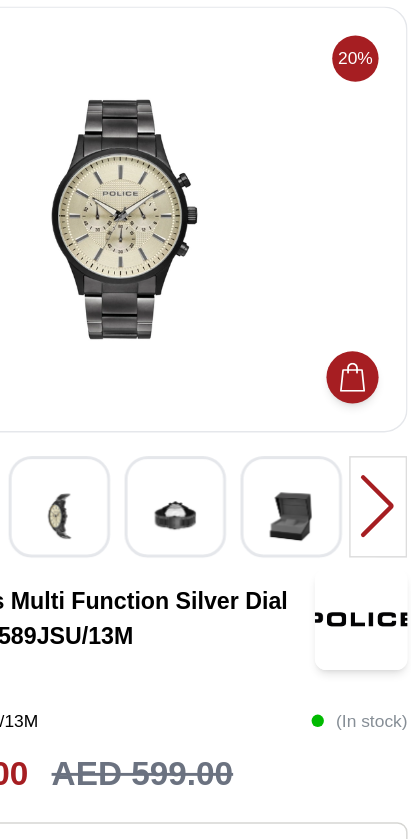 click at bounding box center [159, 480] 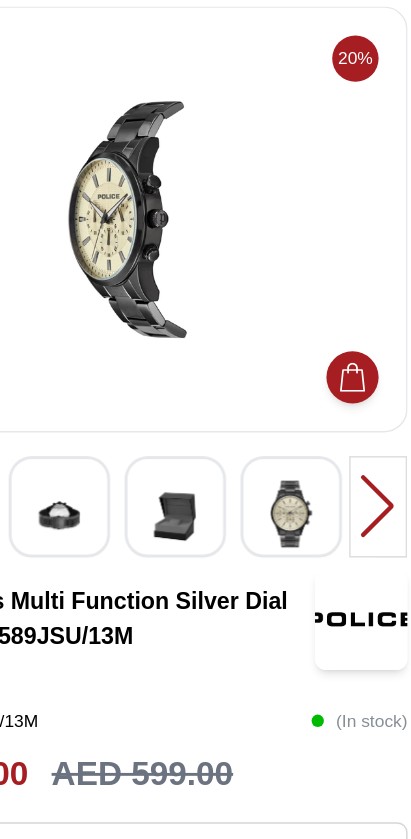 click at bounding box center [159, 480] 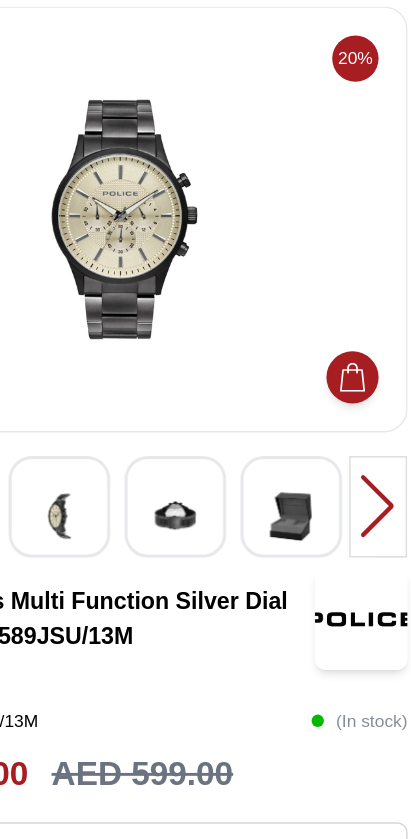 click at bounding box center [239, 480] 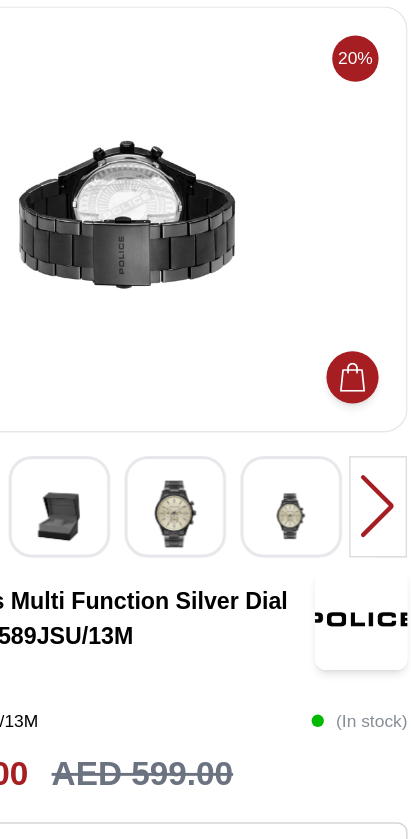 click at bounding box center [239, 479] 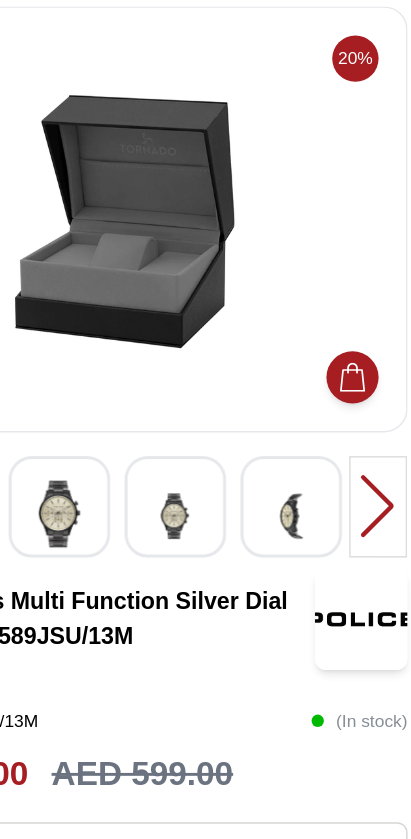 click at bounding box center [239, 480] 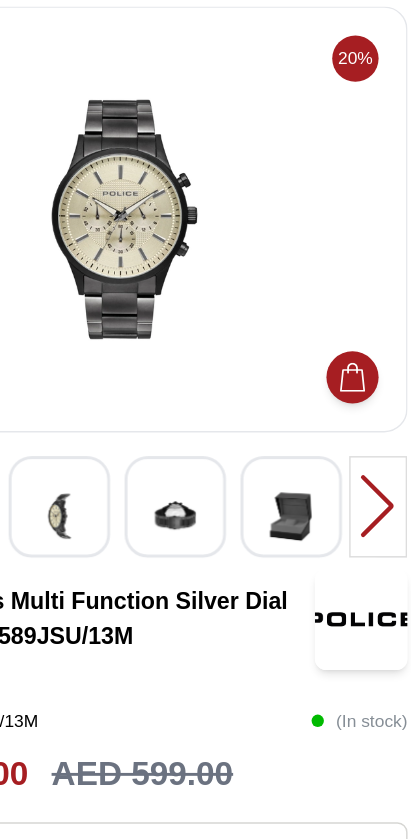 click at bounding box center (239, 480) 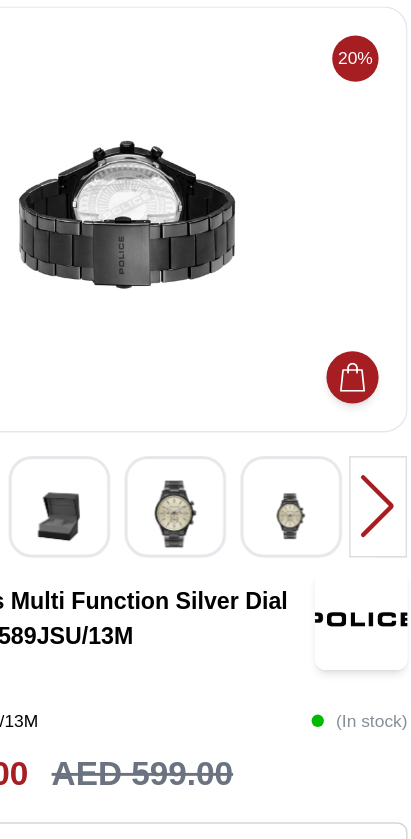 click at bounding box center (239, 479) 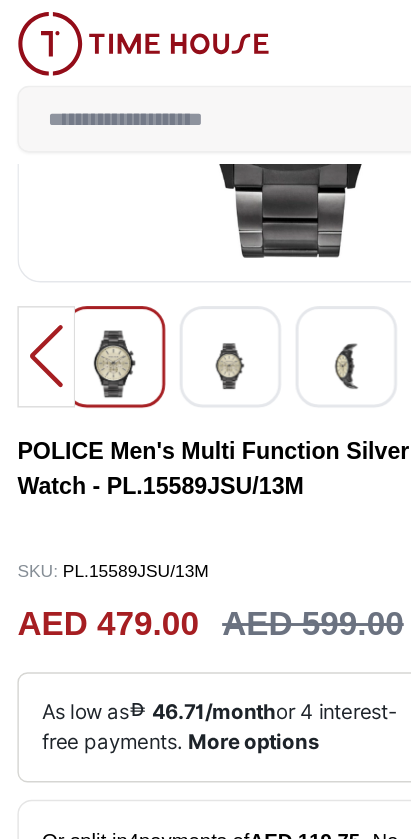 scroll, scrollTop: 0, scrollLeft: 0, axis: both 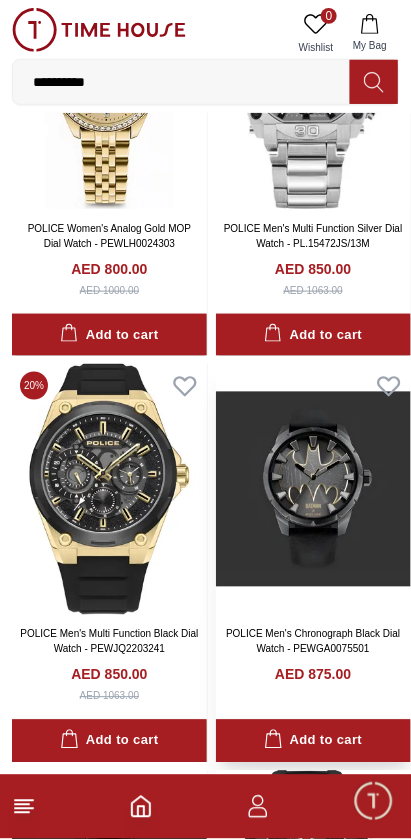 click at bounding box center (313, 489) 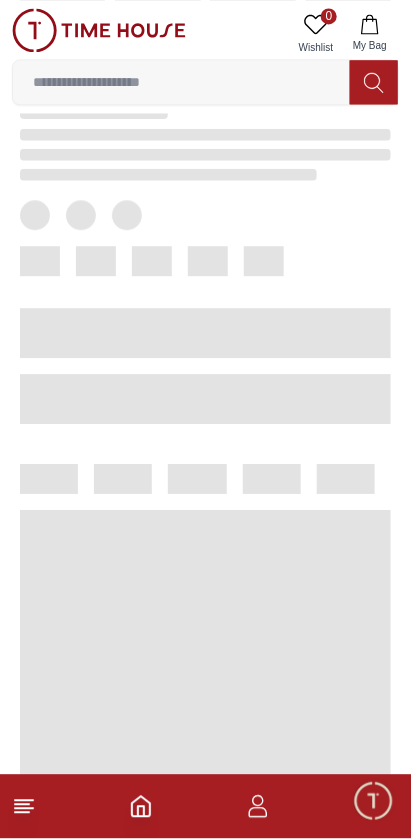 scroll, scrollTop: 514, scrollLeft: 0, axis: vertical 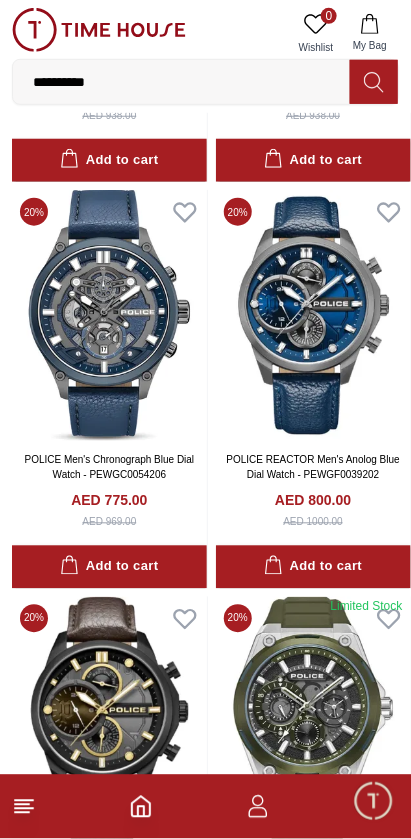click 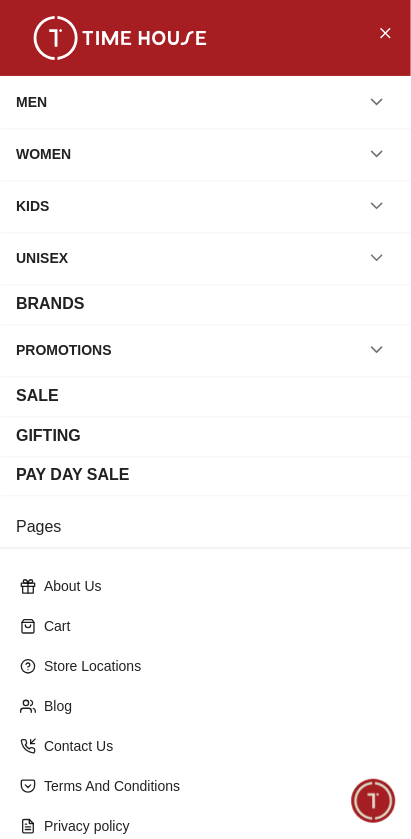 click at bounding box center (377, 102) 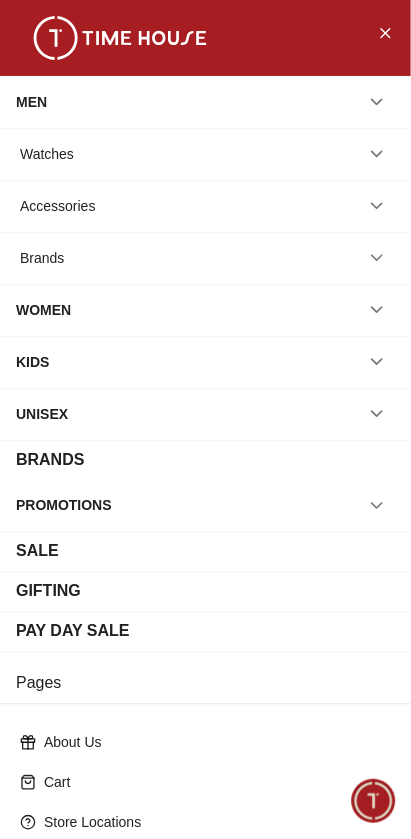 click on "Watches" at bounding box center (205, 154) 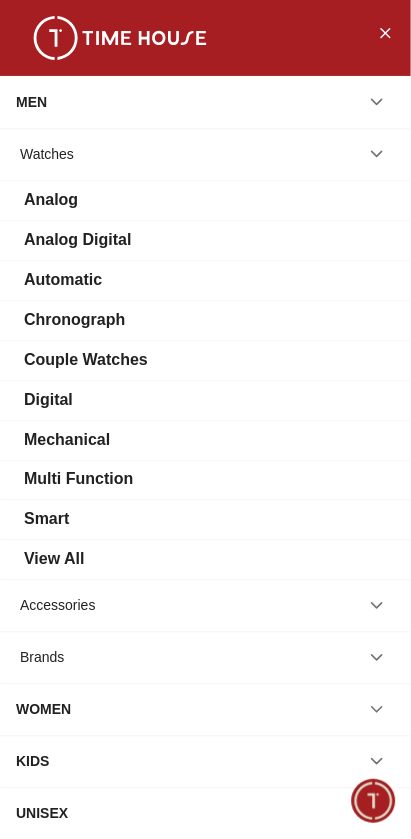 click on "View All" at bounding box center (205, 560) 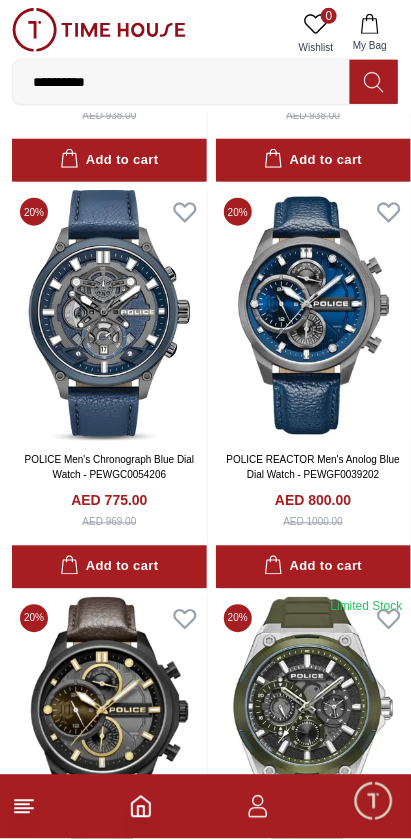 type on "******" 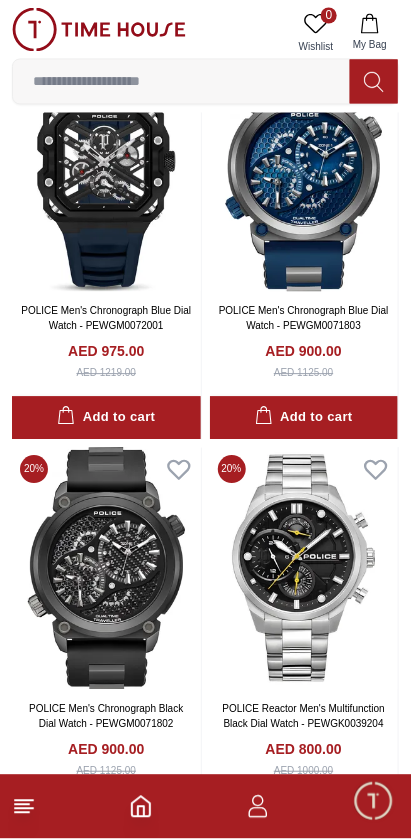scroll, scrollTop: 3452, scrollLeft: 0, axis: vertical 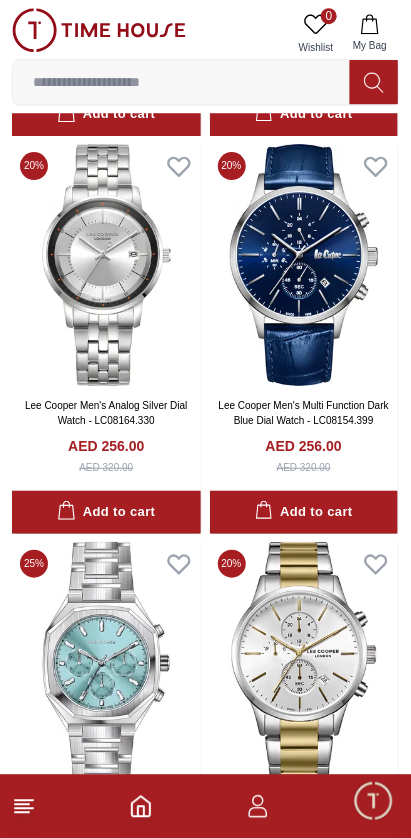 click at bounding box center (304, 1061) 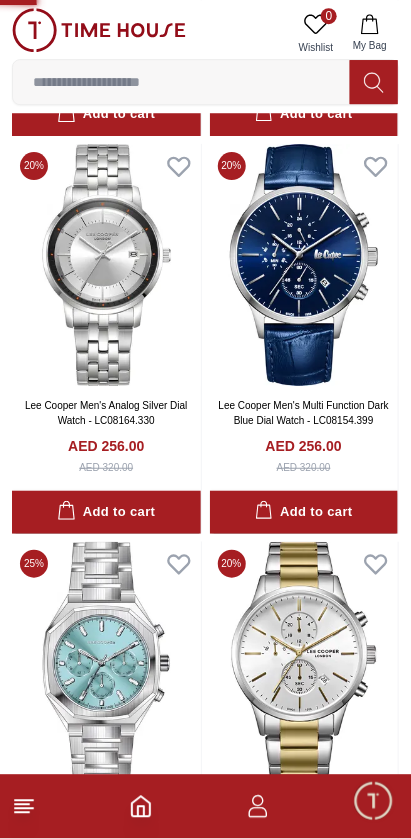scroll, scrollTop: 0, scrollLeft: 0, axis: both 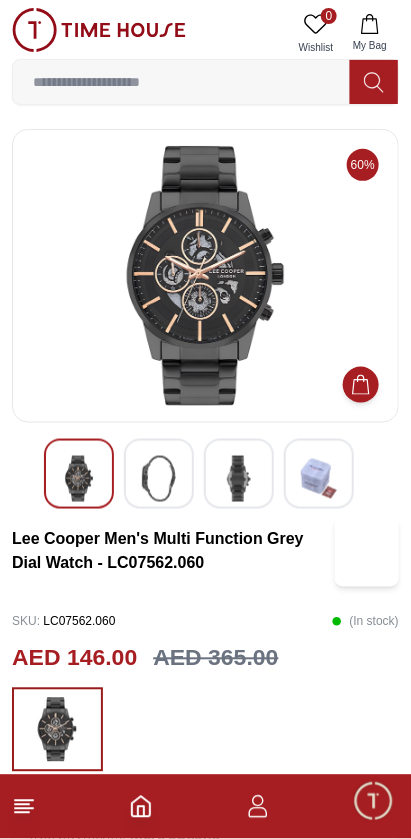 click at bounding box center [159, 479] 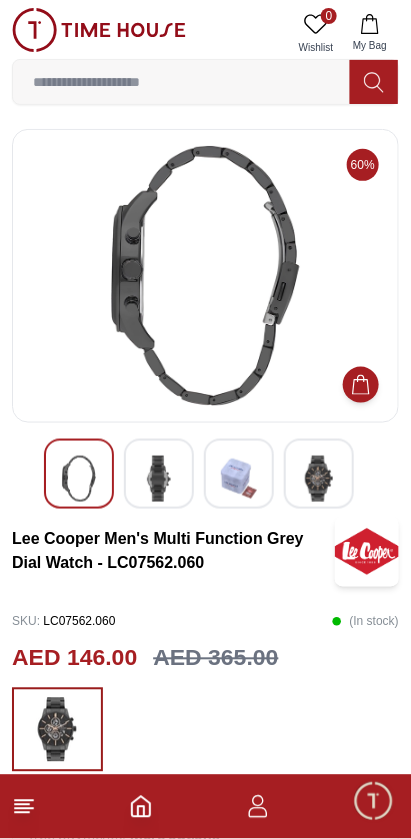 click at bounding box center (239, 479) 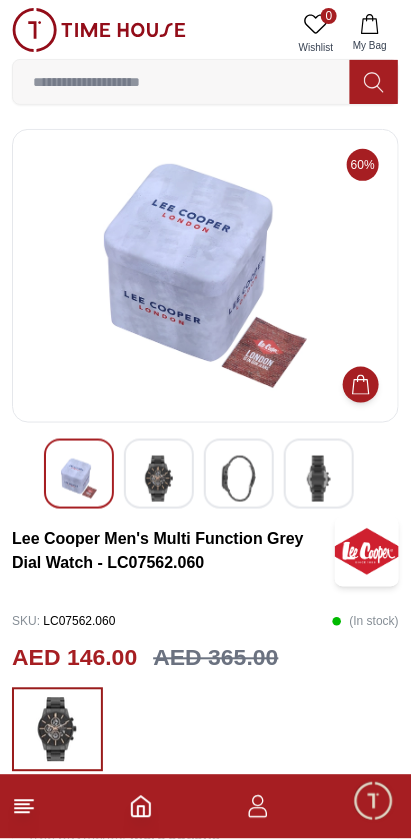 click at bounding box center (319, 479) 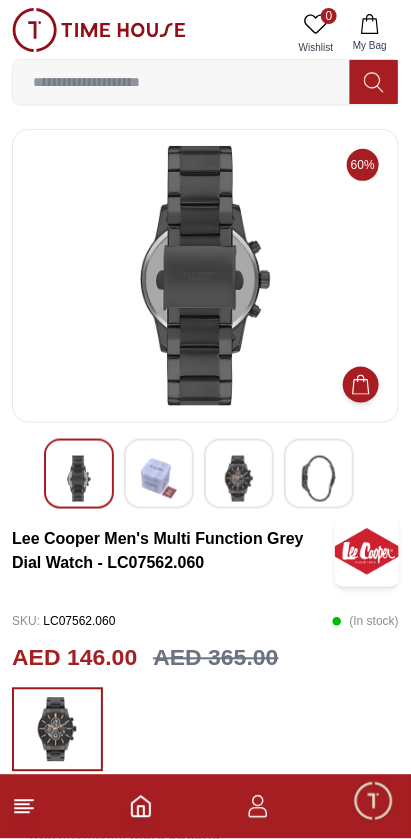 click at bounding box center (79, 479) 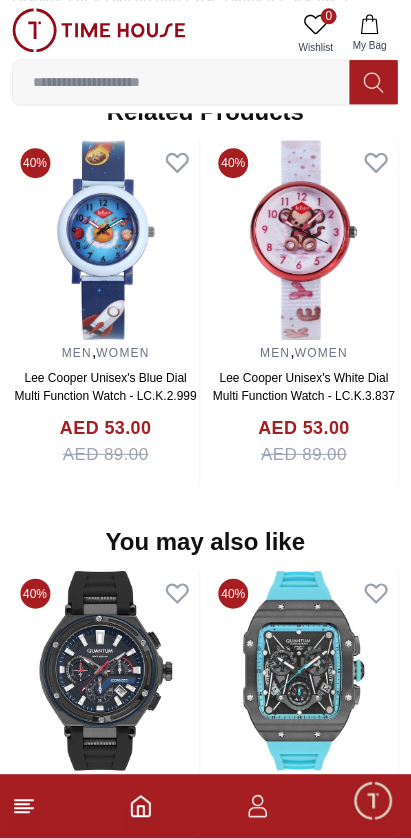 scroll, scrollTop: 1614, scrollLeft: 0, axis: vertical 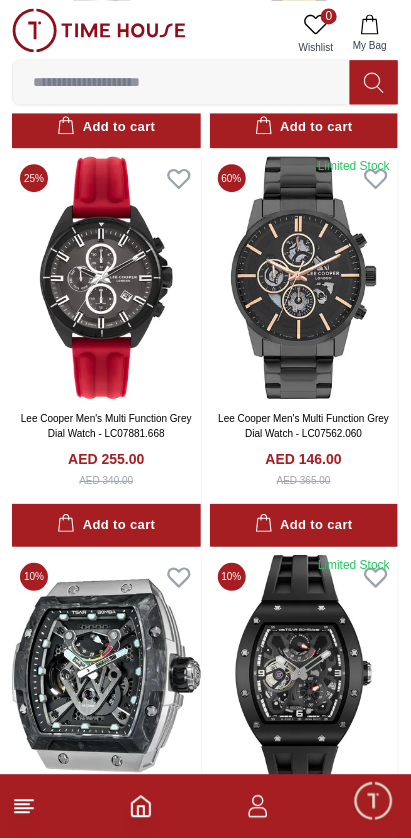 click at bounding box center [181, 82] 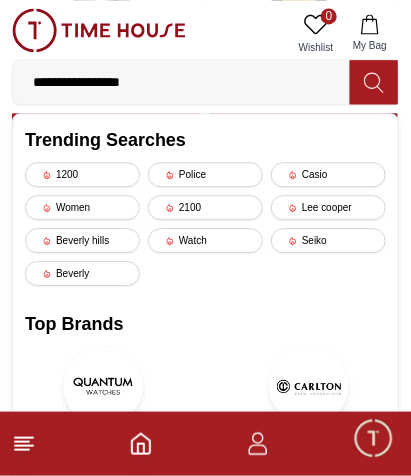 type on "**********" 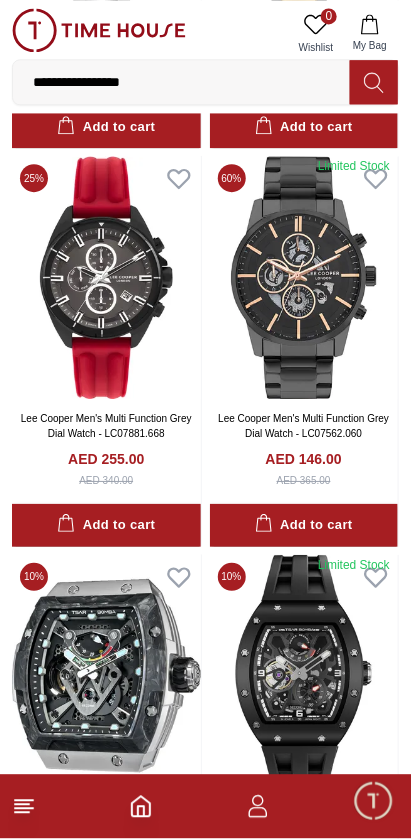 scroll, scrollTop: 0, scrollLeft: 0, axis: both 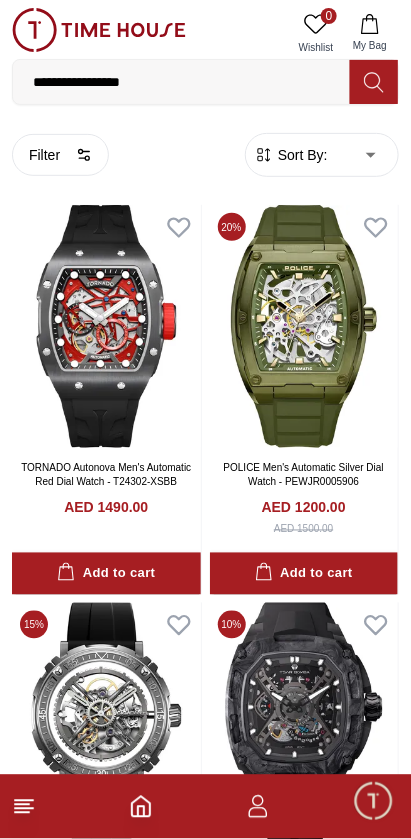 click on "**********" at bounding box center [205, 2181] 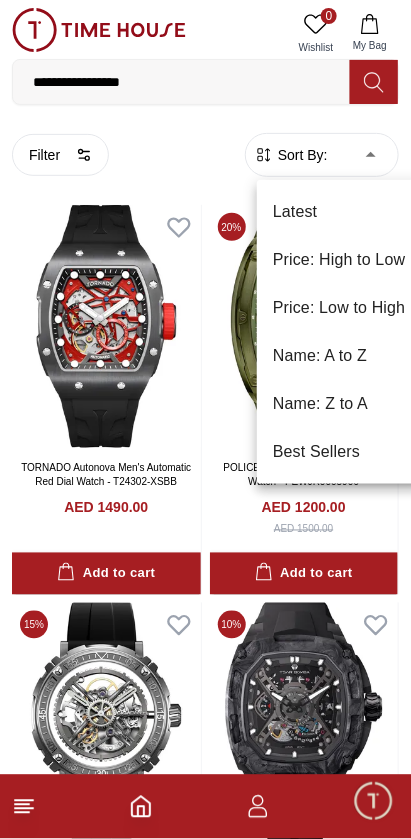 click on "Price: Low to High" at bounding box center (339, 308) 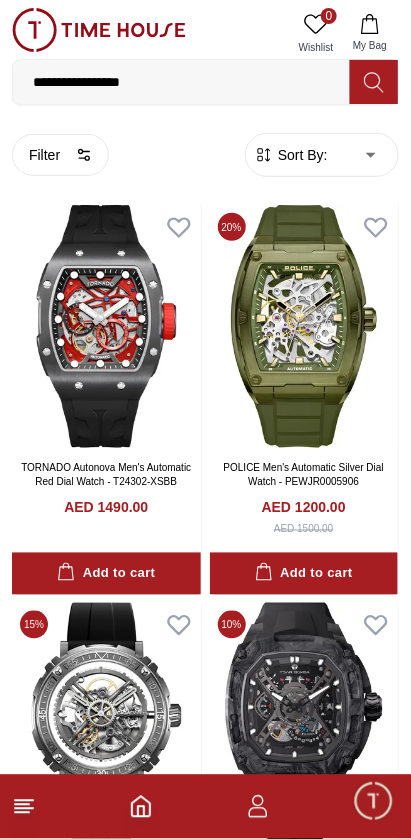 type on "*" 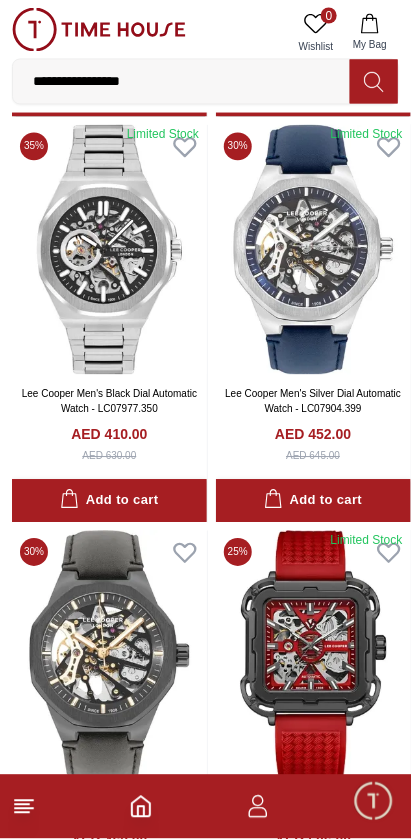 scroll, scrollTop: 3336, scrollLeft: 0, axis: vertical 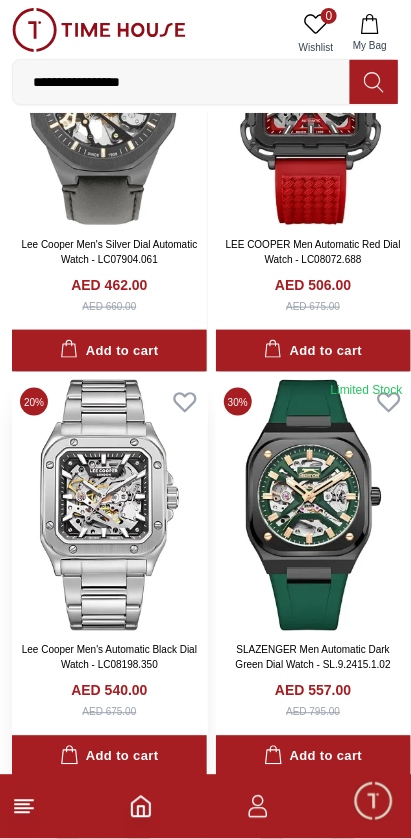 click at bounding box center [109, 505] 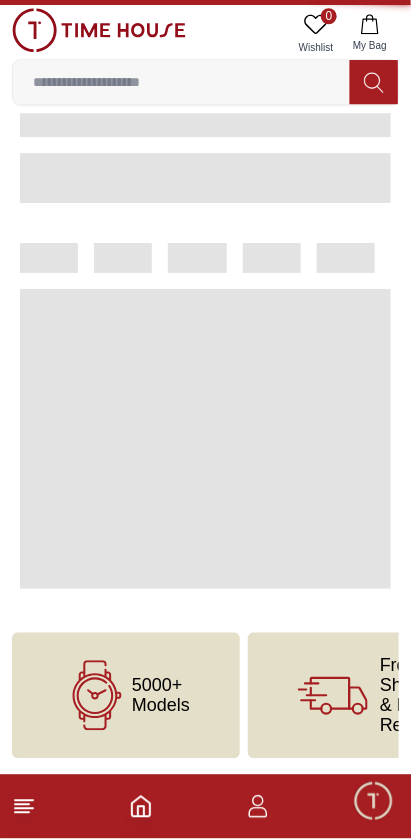 scroll, scrollTop: 0, scrollLeft: 0, axis: both 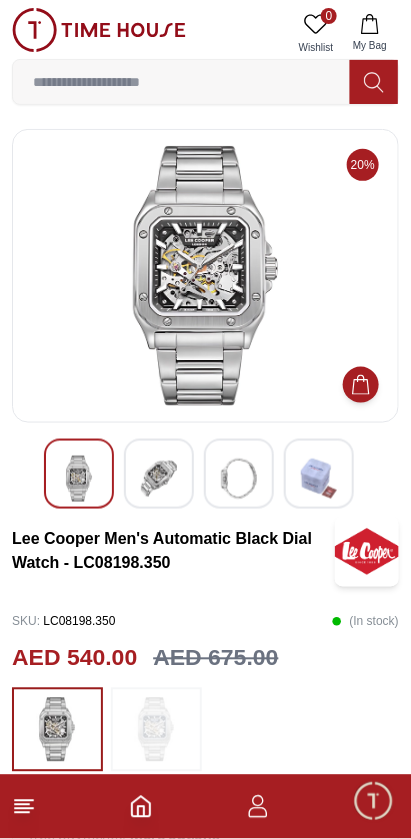 click at bounding box center [159, 479] 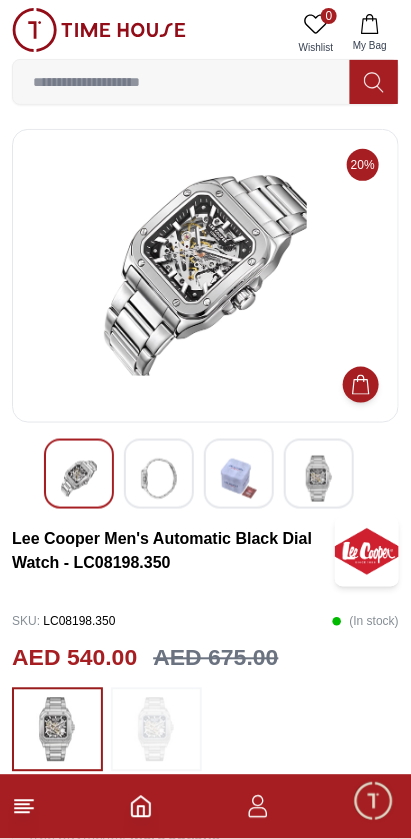 click at bounding box center [319, 479] 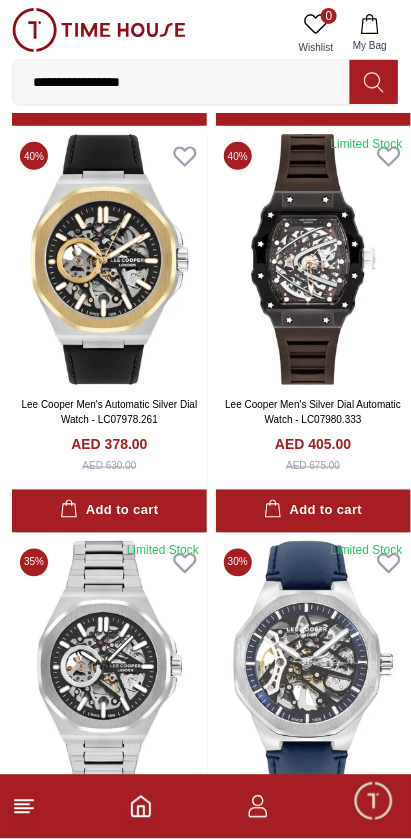 scroll, scrollTop: 2909, scrollLeft: 0, axis: vertical 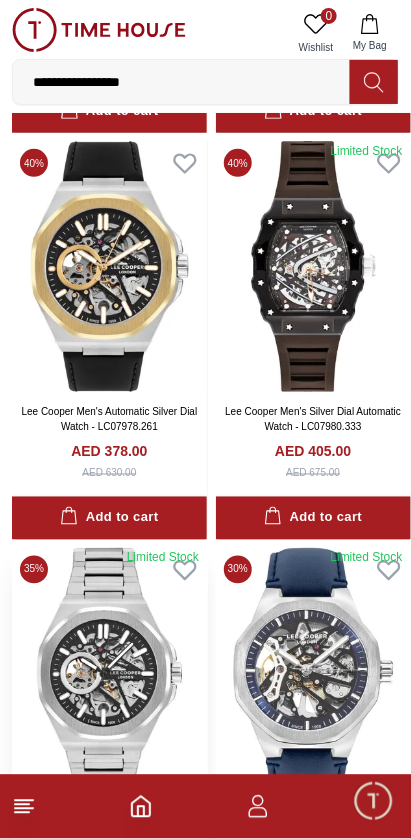 click at bounding box center (109, 673) 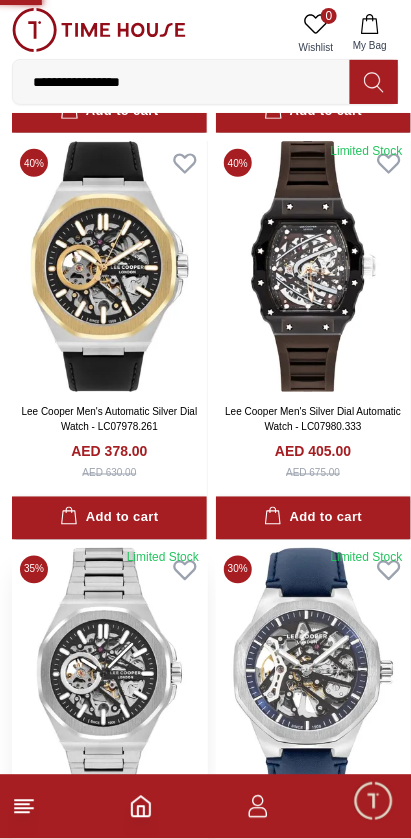 scroll, scrollTop: 0, scrollLeft: 0, axis: both 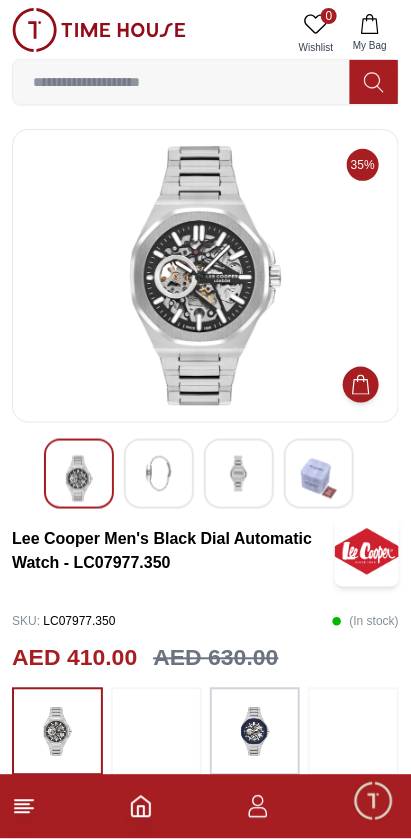 click at bounding box center [159, 474] 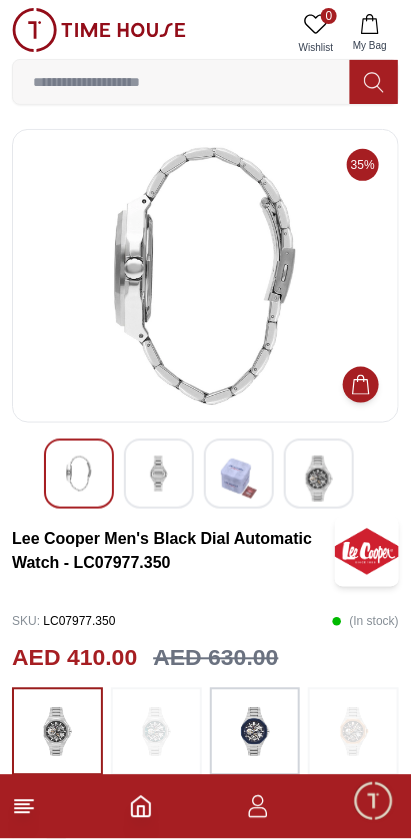 click at bounding box center (239, 479) 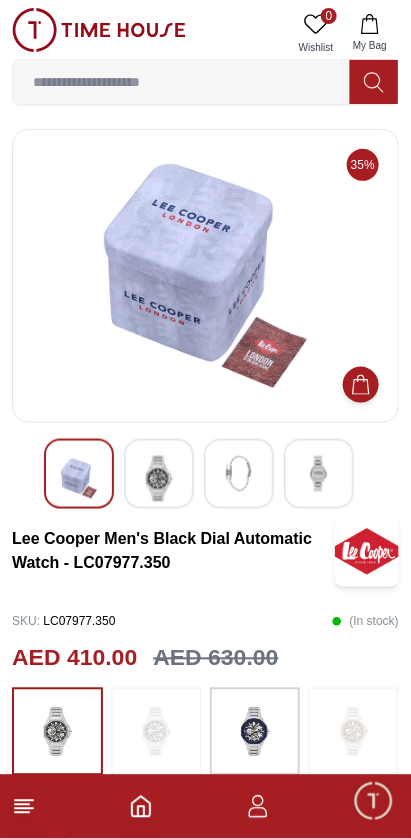 click at bounding box center (239, 474) 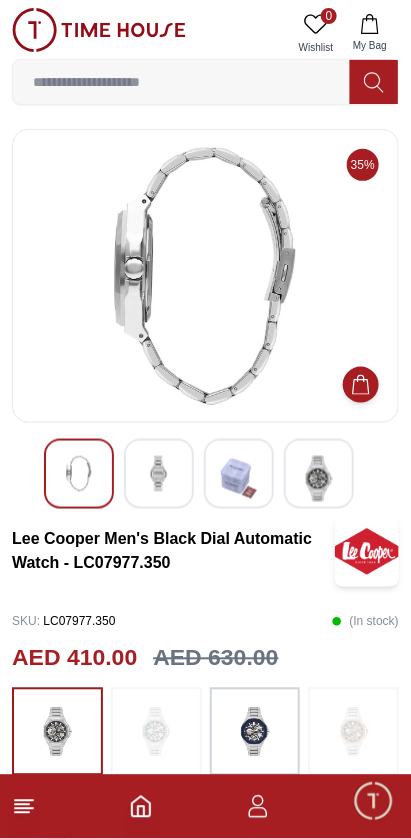 click at bounding box center (319, 479) 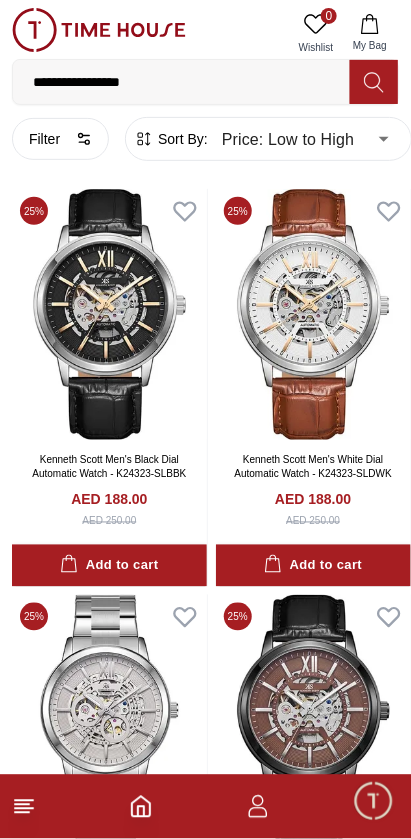 scroll, scrollTop: 0, scrollLeft: 0, axis: both 